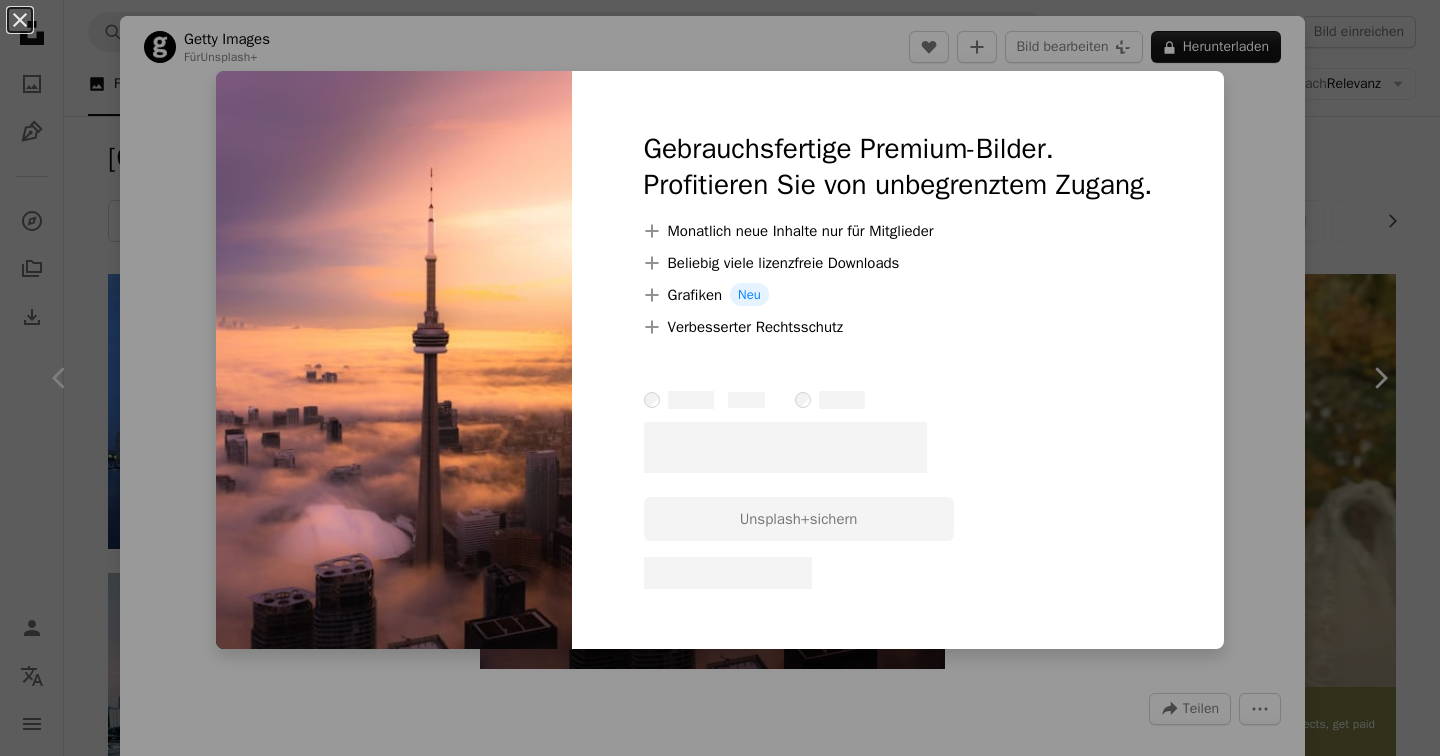 scroll, scrollTop: 16718, scrollLeft: 0, axis: vertical 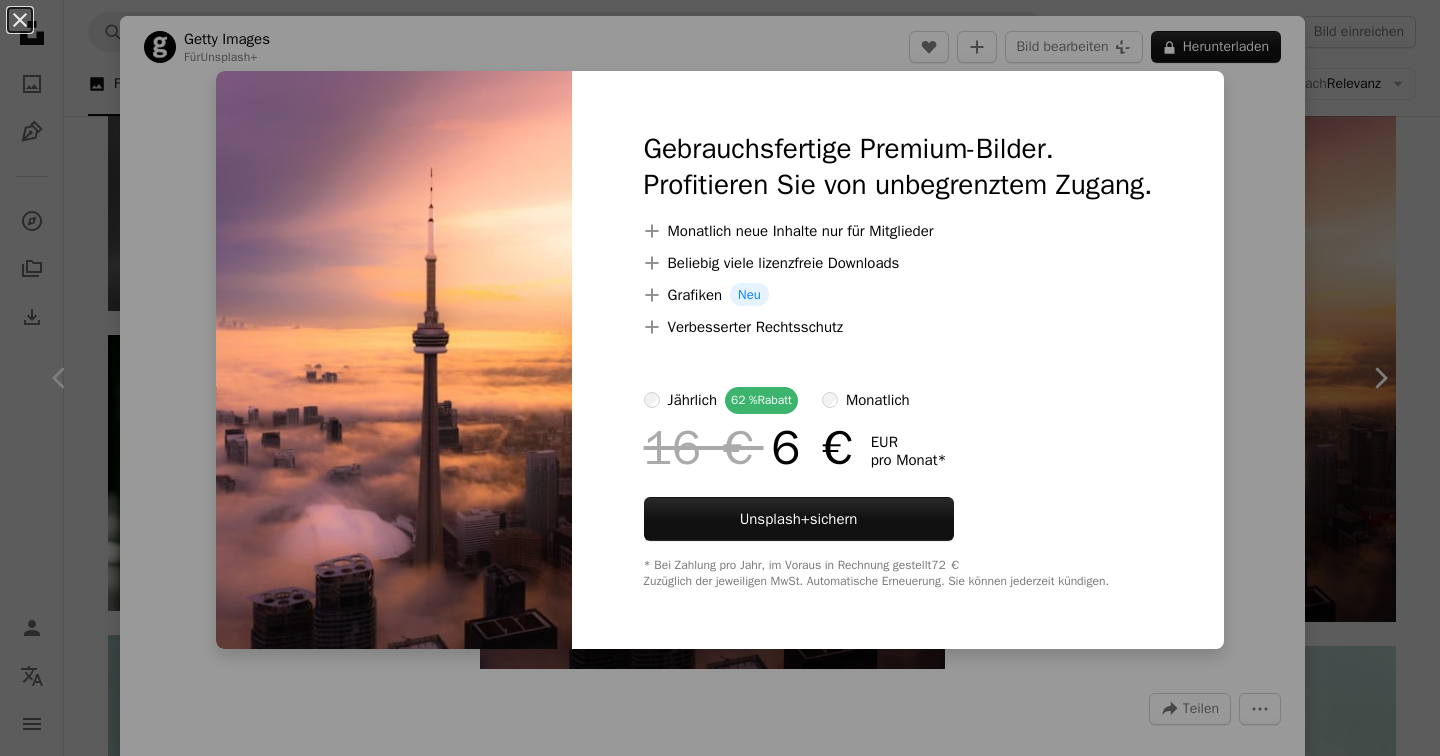 click on "An X shape Gebrauchsfertige Premium-Bilder. Profitieren Sie von unbegrenztem Zugang. A plus sign Monatlich neue Inhalte nur für Mitglieder A plus sign Beliebig viele lizenzfreie Downloads A plus sign Grafiken  Neu A plus sign Verbesserter Rechtsschutz jährlich 62 %  Rabatt monatlich 16 €   6 € EUR pro Monat * Unsplash+  sichern * Bei Zahlung pro Jahr, im Voraus in Rechnung gestellt  72 € Zuzüglich der jeweiligen MwSt. Automatische Erneuerung. Sie können jederzeit kündigen." at bounding box center (720, 378) 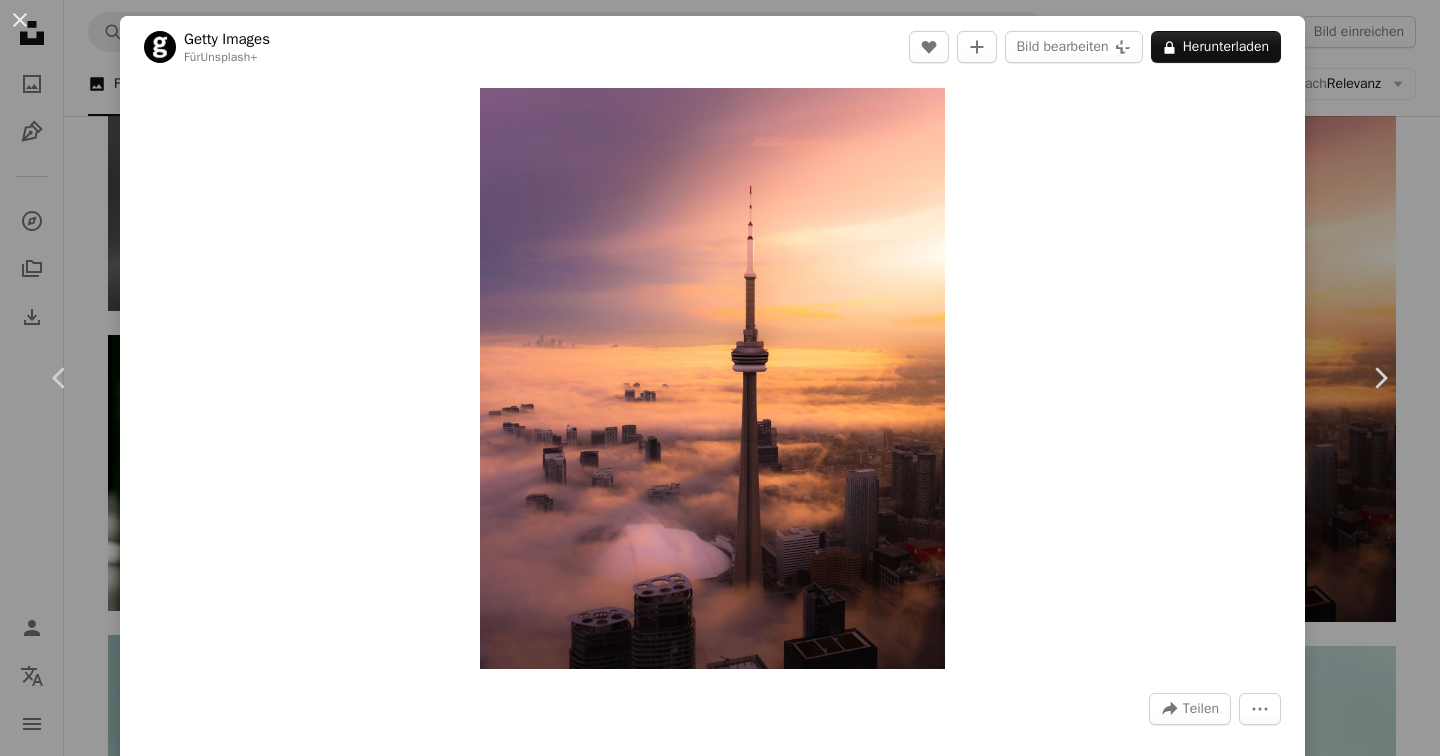 click on "An X shape Chevron left Chevron right [FIRST] Images Für  Unsplash+ A heart A plus sign Bild bearbeiten   Plus sign for Unsplash+ A lock   Herunterladen Zoom in A forward-right arrow Teilen More Actions Calendar outlined Veröffentlicht am  19. Oktober 2023 Safety Lizenziert unter der  Unsplash+ Lizenz reise Stadt Sonnenuntergang Architektur Nacht Fotografie [CITY] Stadtbild draußen Tourismus Turm Dämmerung senkrecht Farbbild keine Menschen urlaubszeiten berühmter Ort Gebaute Struktur Kostenlose Bilder Aus dieser Serie Plus sign for Unsplash+ Ähnliche Bilder Plus sign for Unsplash+ A heart A plus sign [FIRST] Images Für  Unsplash+ A lock   Herunterladen Plus sign for Unsplash+ A heart A plus sign [FIRST] Images Für  Unsplash+ A lock   Herunterladen Plus sign for Unsplash+ A heart A plus sign [FIRST] Images Für  Unsplash+ A lock   Herunterladen Plus sign for Unsplash+ A heart A plus sign [FIRST] Images Für  Unsplash+ A lock   Herunterladen Plus sign for Unsplash+ A heart A plus sign [FIRST] Für  Unsplash+ A lock   Herunterladen Plus sign for Unsplash+ A heart A plus sign [FIRST]" at bounding box center (720, 378) 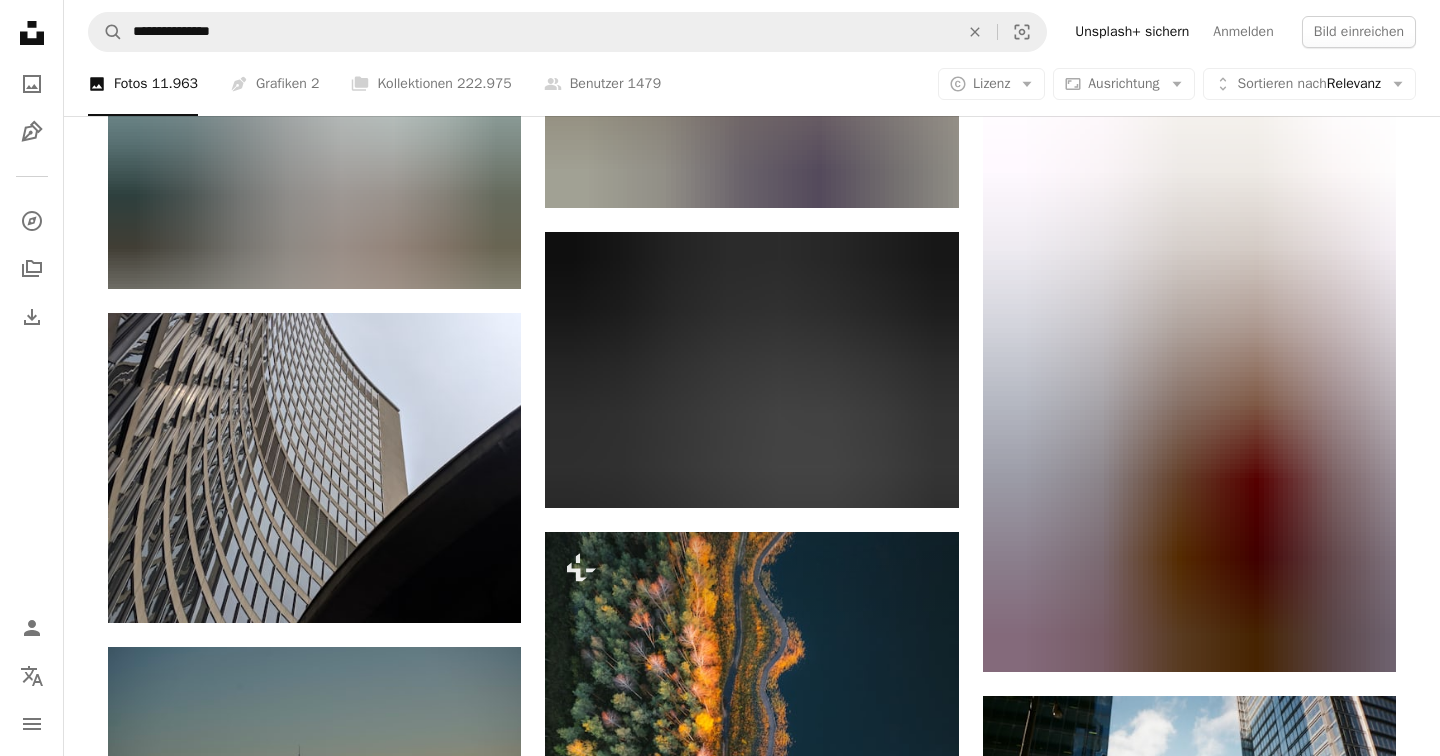 scroll, scrollTop: 23176, scrollLeft: 0, axis: vertical 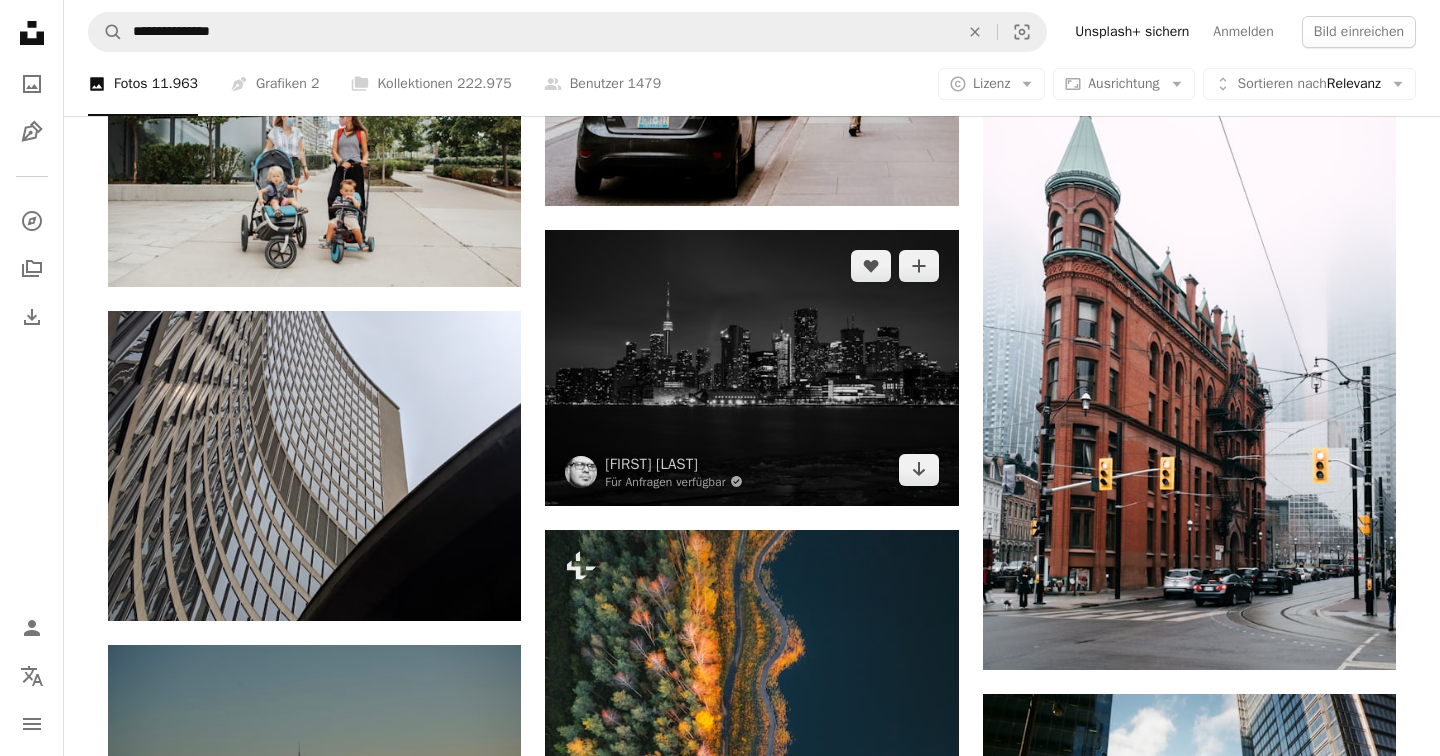 click at bounding box center (751, 367) 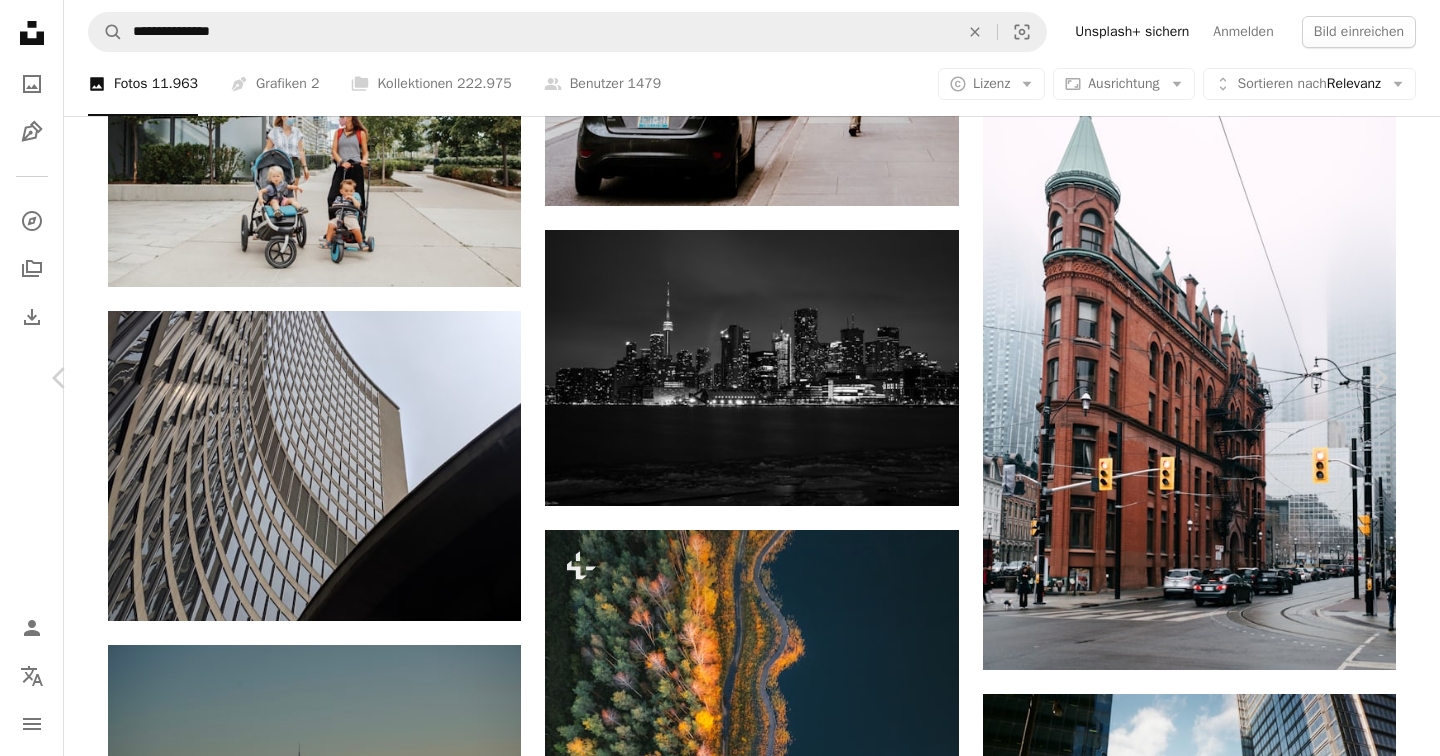 click on "An X shape Chevron left Chevron right [FIRST] [LAST] Für Anfragen verfügbar A checkmark inside of a circle A heart A plus sign Bild bearbeiten   Plus sign for Unsplash+ Kostenlos herunterladen Chevron down Zoom in Aufrufe 1.824 Downloads 13 A forward-right arrow Teilen Info icon Info More Actions A map marker [CITY], [STATE], Canada Calendar outlined Veröffentlicht am  10. Februar 2025 Camera Canon, EOS R7 Safety Kostenlos zu verwenden im Rahmen der  Unsplash Lizenz Stadt Kanada städtisch [CITY] Stadtbild Stadt Turm Wahrzeichen Kostenlose Fotos Ähnliche Premium-Bilder auf iStock durchsuchen  |  20 % Rabatt mit Aktionscode UNSPLASH20 Mehr auf iStock anzeigen  ↗ Ähnliche Bilder A heart A plus sign [FIRST] [LAST] Für Anfragen verfügbar A checkmark inside of a circle Arrow pointing down A heart A plus sign [FIRST] [LAST] Für Anfragen verfügbar A checkmark inside of a circle Arrow pointing down A heart A plus sign [FIRST] [LAST] Für Anfragen verfügbar A checkmark inside of a circle Arrow pointing down" at bounding box center (720, 5368) 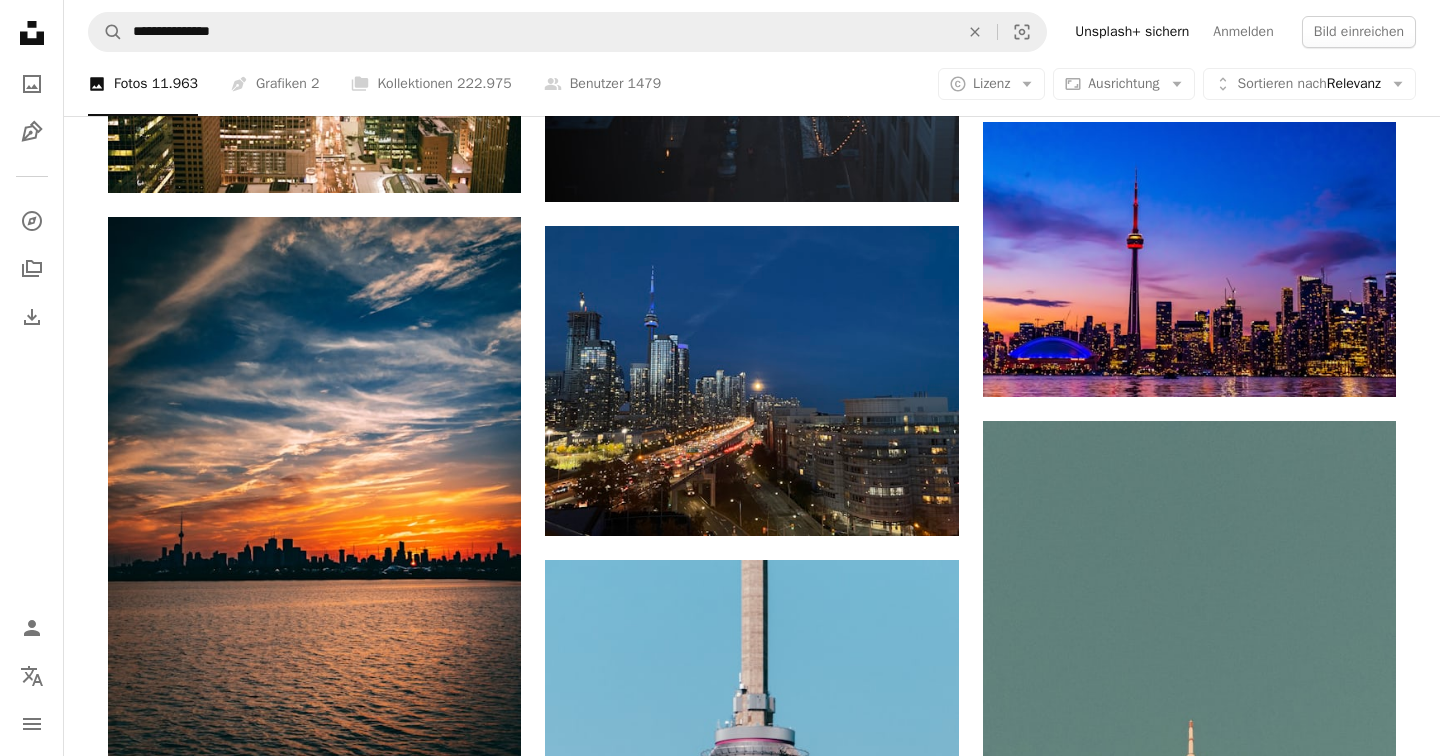 scroll, scrollTop: 26525, scrollLeft: 0, axis: vertical 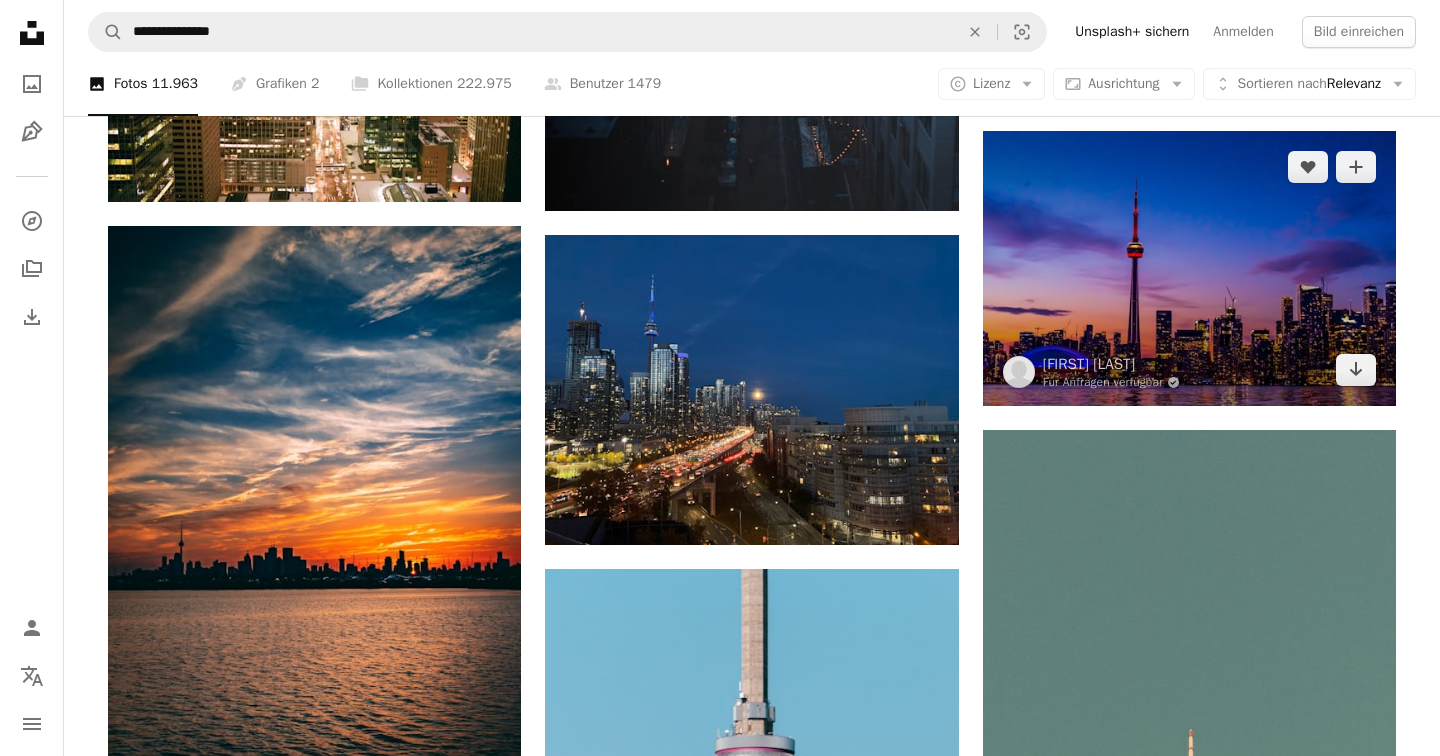 click at bounding box center [1189, 268] 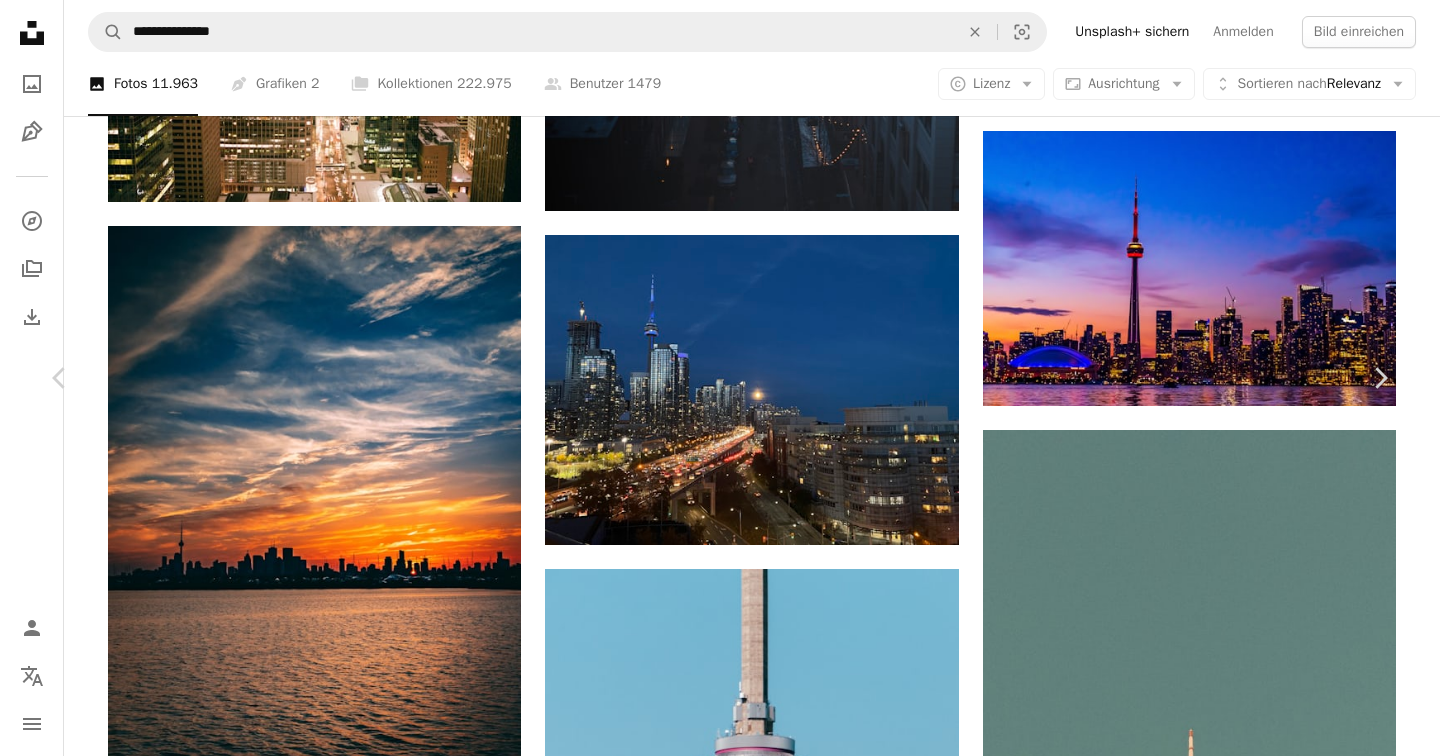 click at bounding box center [713, 5719] 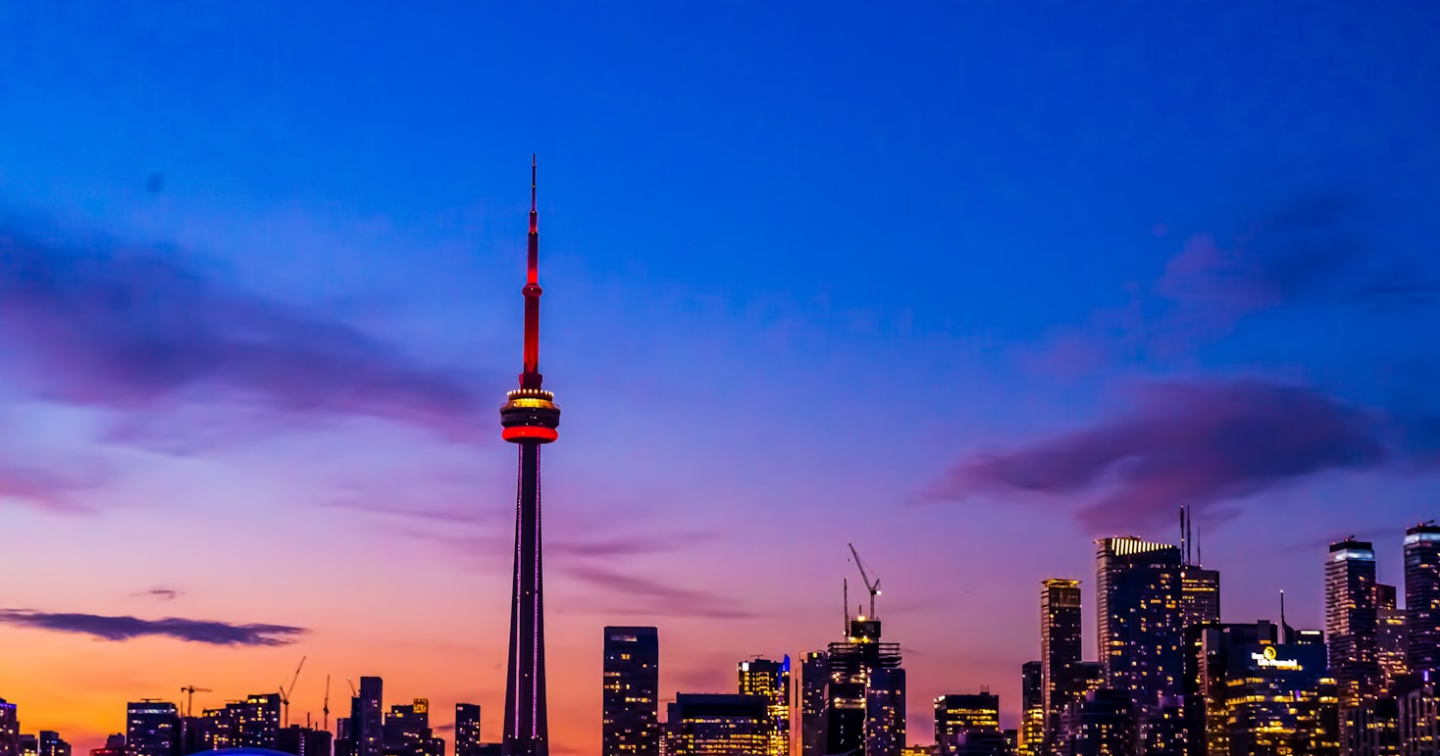 scroll, scrollTop: 102, scrollLeft: 0, axis: vertical 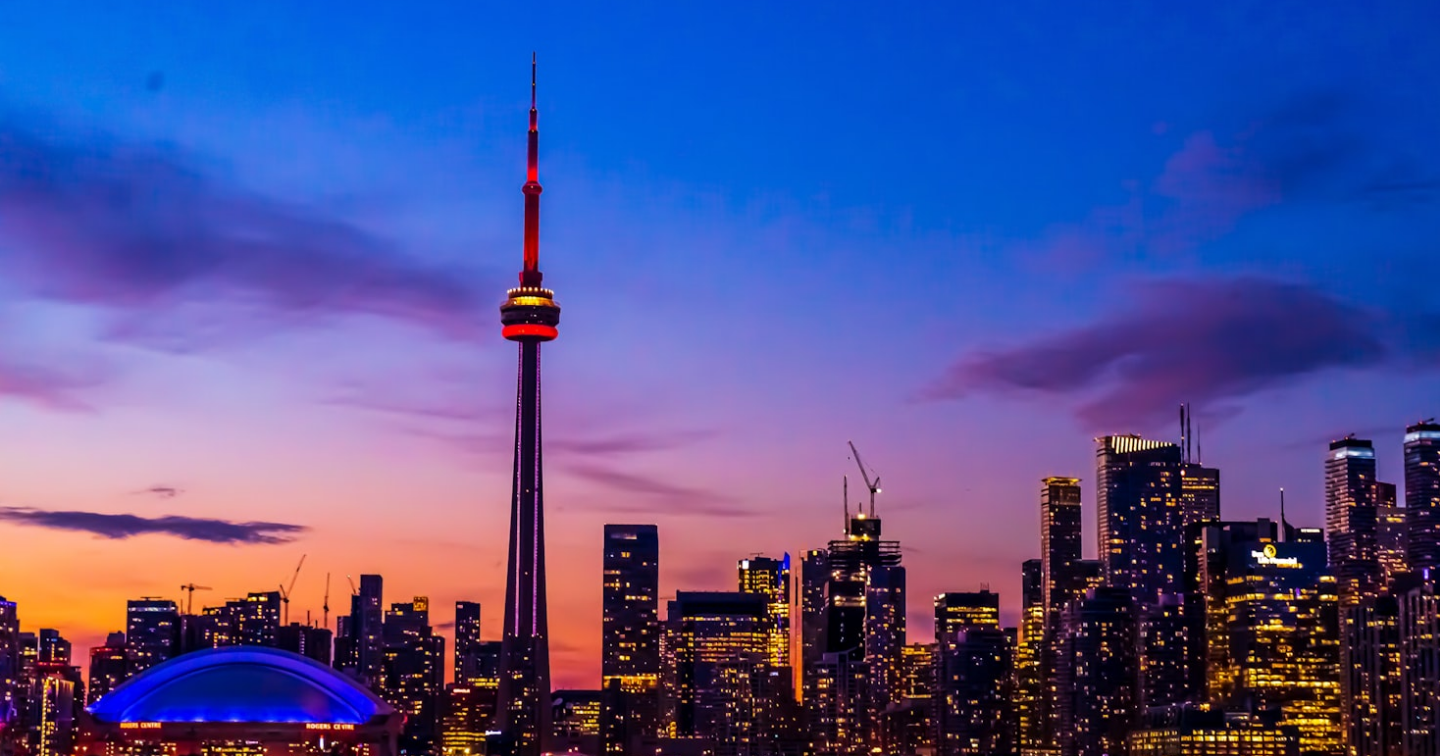 click at bounding box center [720, 377] 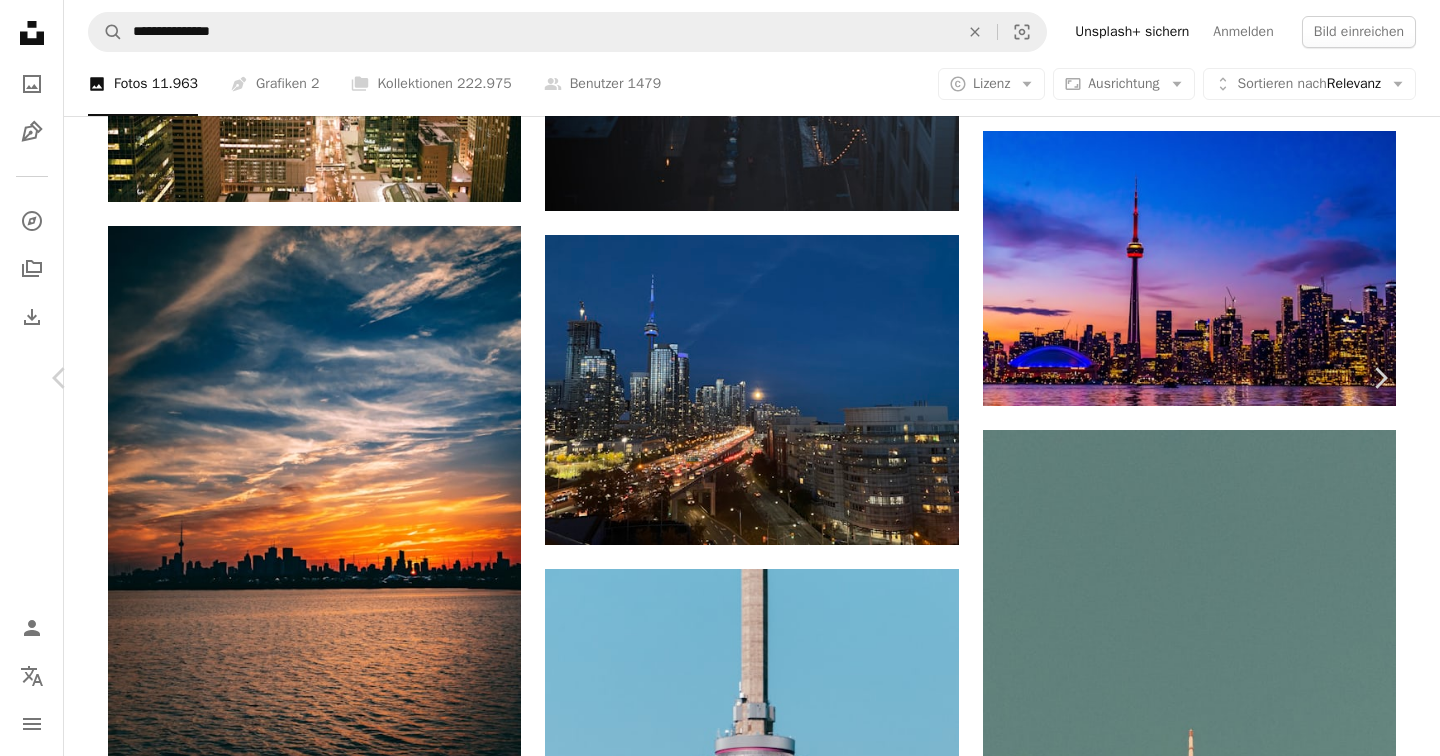 click on "An X shape Chevron left Chevron right [FIRST] [LAST] Für Anfragen verfügbar A checkmark inside of a circle A heart A plus sign Bild bearbeiten   Plus sign for Unsplash+ Kostenlos herunterladen Chevron down Zoom in Aufrufe 4.732 Downloads 74 A forward-right arrow Teilen Info icon Info More Actions A map marker [CITY] Island Park, [CITY], [STATE], Canada Calendar outlined Veröffentlicht am  10. November 2022 Camera SONY, ILCE-7M3 Safety Kostenlos zu verwenden im Rahmen der  Unsplash Lizenz Stadt Konstruktion Kanada städtisch [CITY] Stadtbild Turm CN-Turm Wahrzeichen Baukran Public Domain-Bilder Ähnliche Premium-Bilder auf iStock durchsuchen  |  20 % Rabatt mit Aktionscode UNSPLASH20 Mehr auf iStock anzeigen  ↗ Ähnliche Bilder A heart A plus sign [FIRST] [LAST] Arrow pointing down Plus sign for Unsplash+ A heart A plus sign [FIRST] Images Für  Unsplash+ A lock   Herunterladen Plus sign for Unsplash+ A heart A plus sign [FIRST] Images Für  Unsplash+ A lock   Herunterladen A heart A plus sign [FIRST]" at bounding box center (720, 5719) 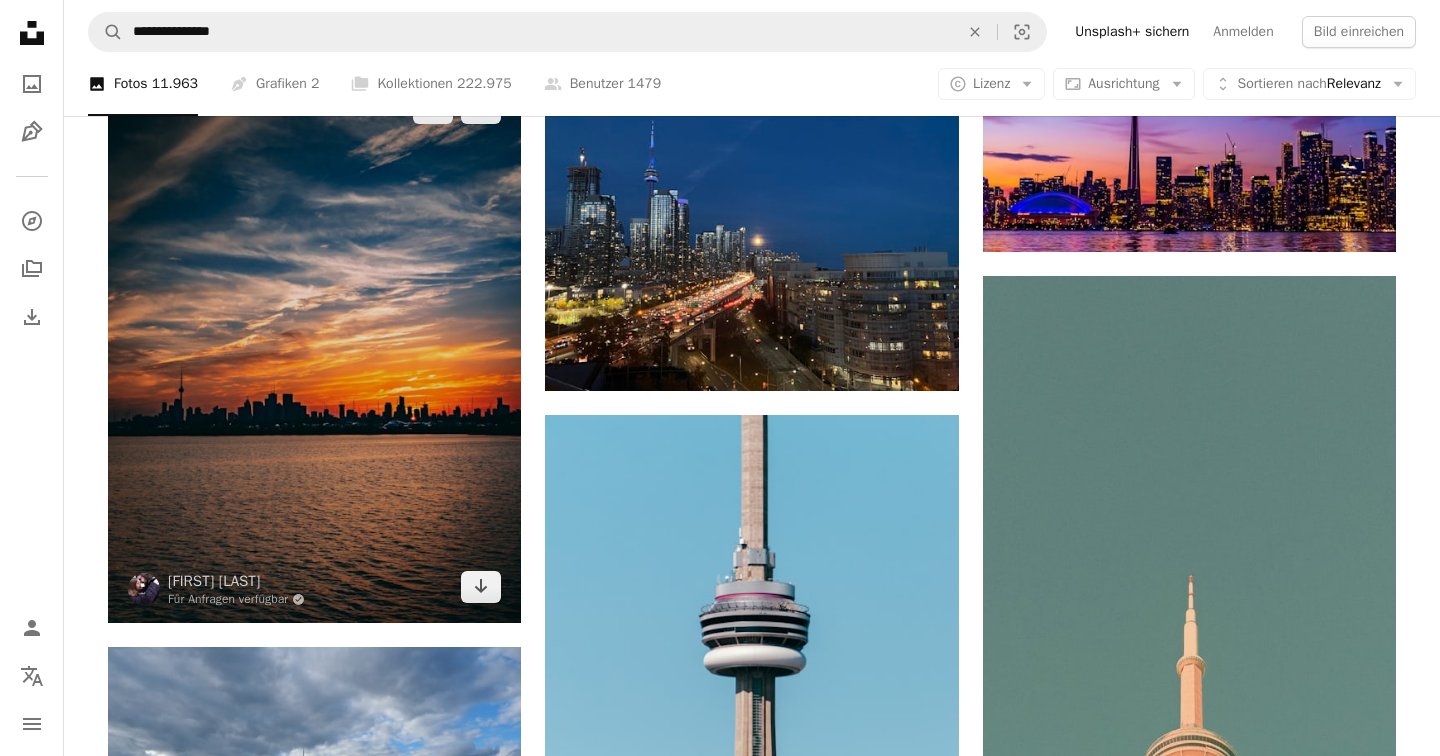 scroll, scrollTop: 26682, scrollLeft: 0, axis: vertical 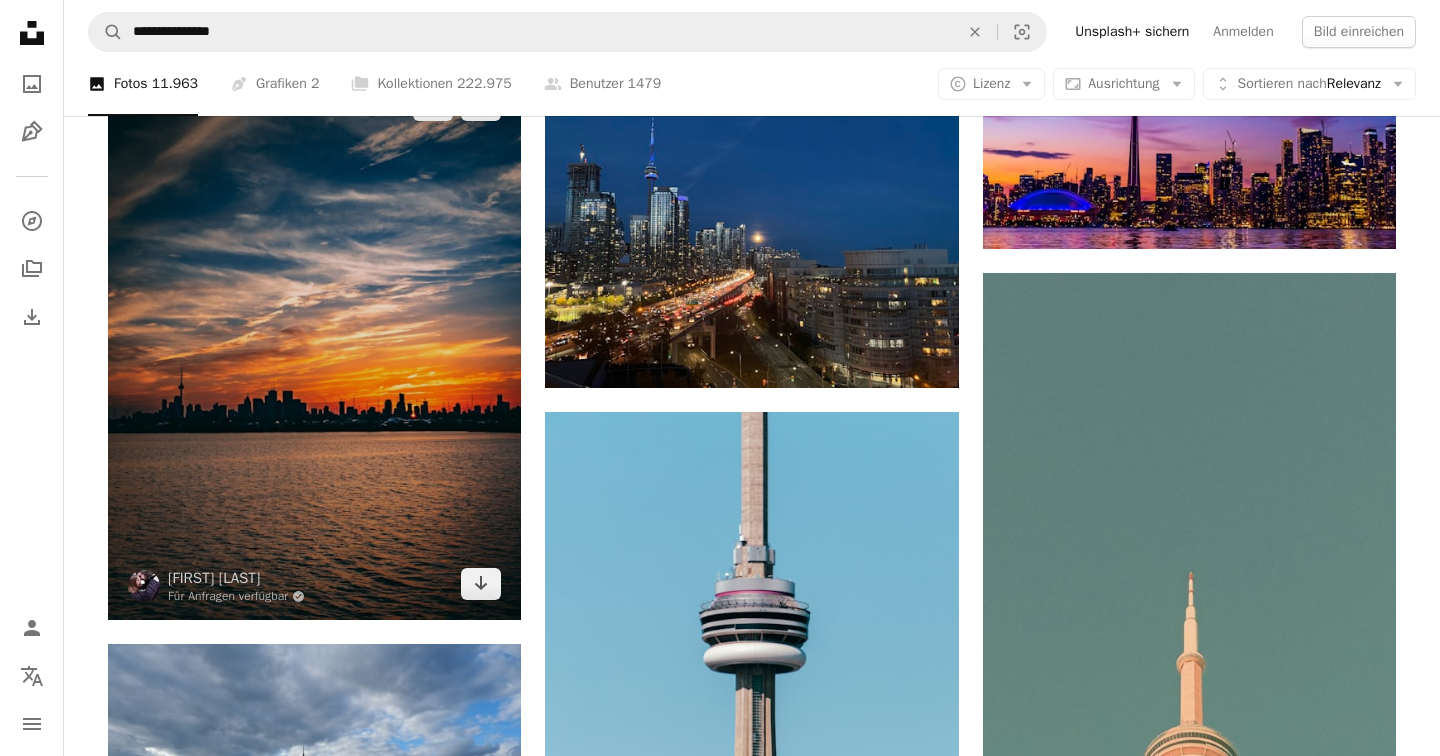 click at bounding box center (314, 344) 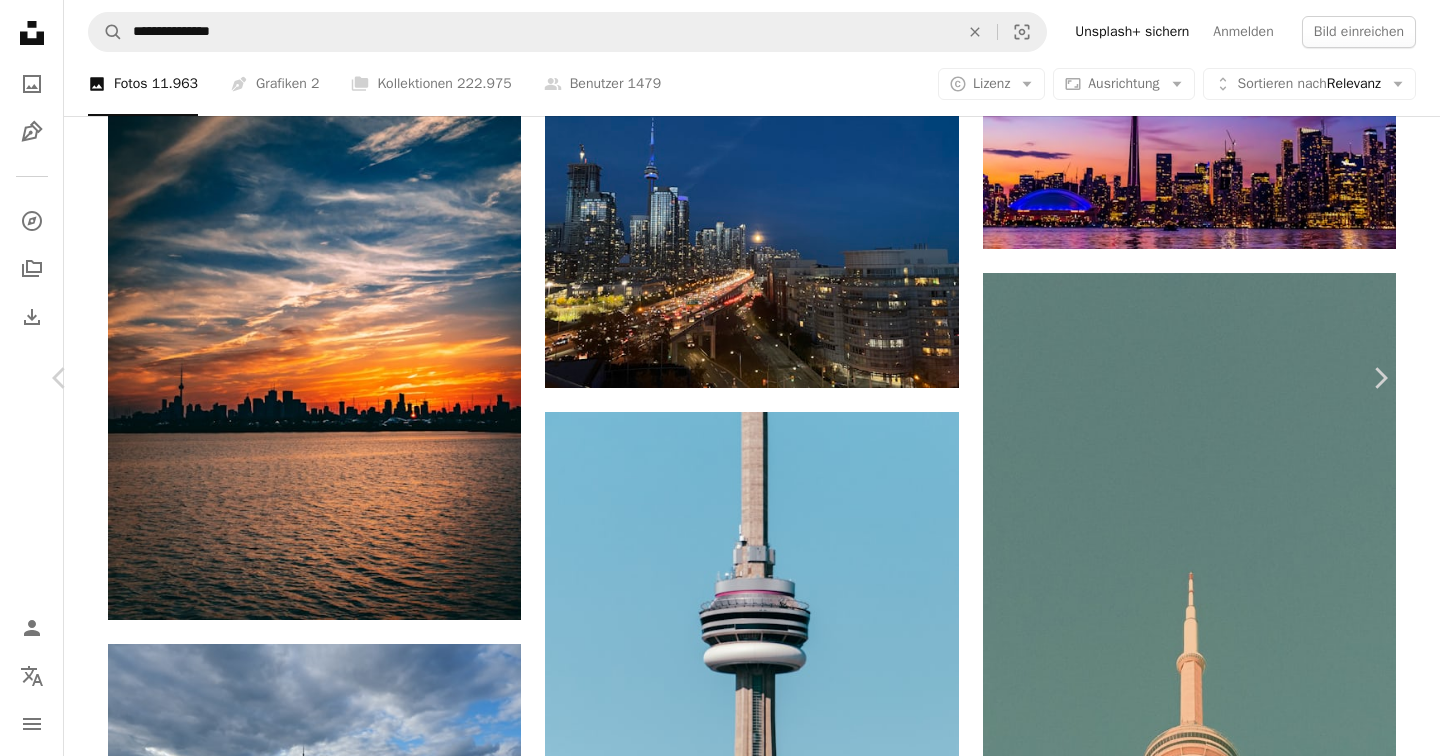 click at bounding box center [712, 5562] 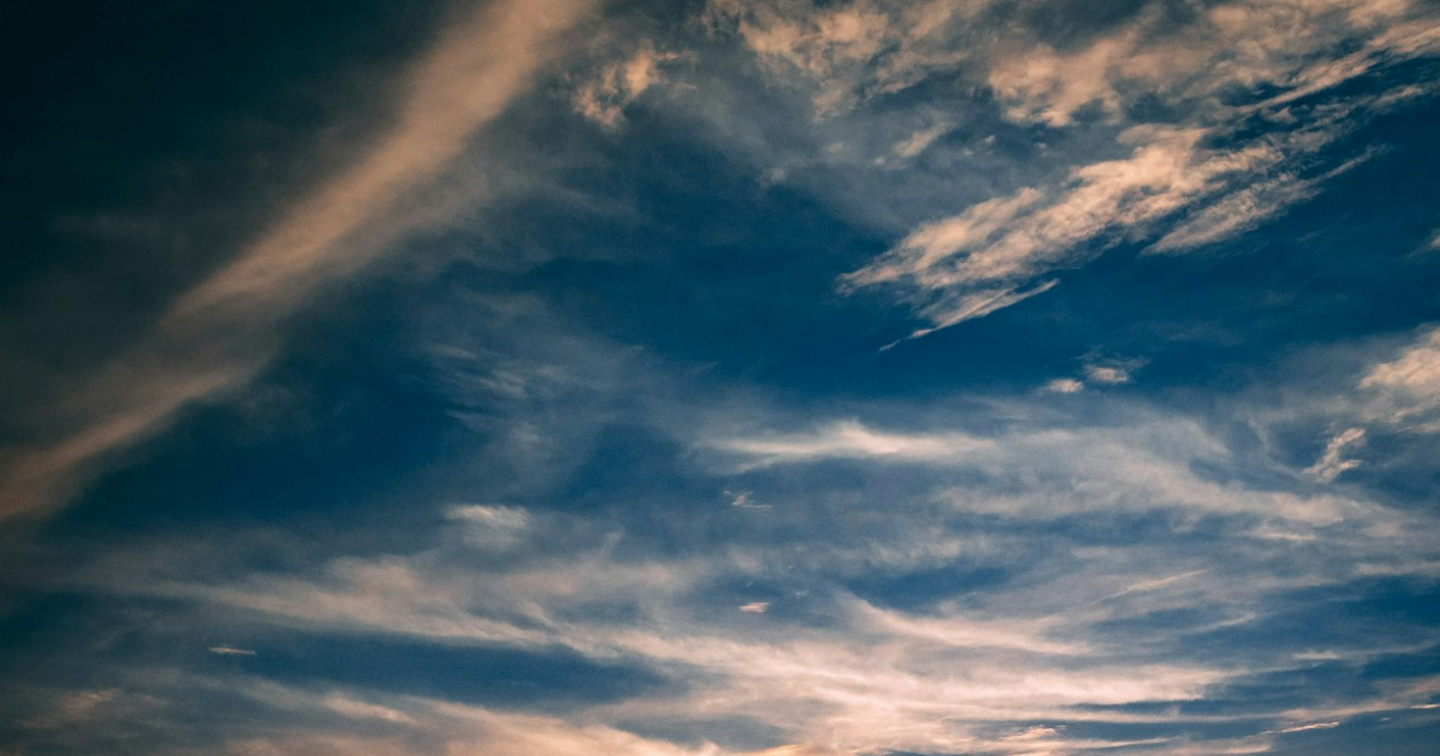 scroll, scrollTop: 584, scrollLeft: 0, axis: vertical 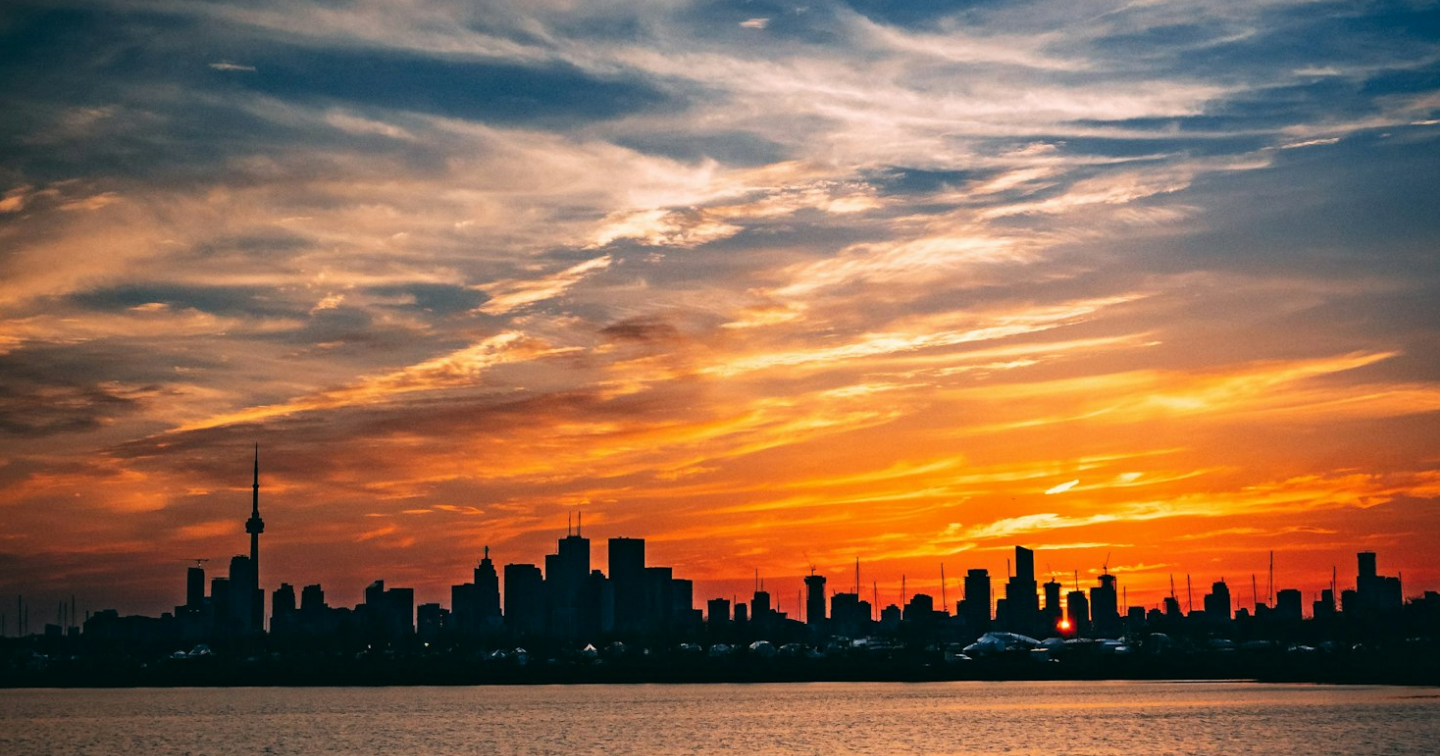 click at bounding box center [720, 377] 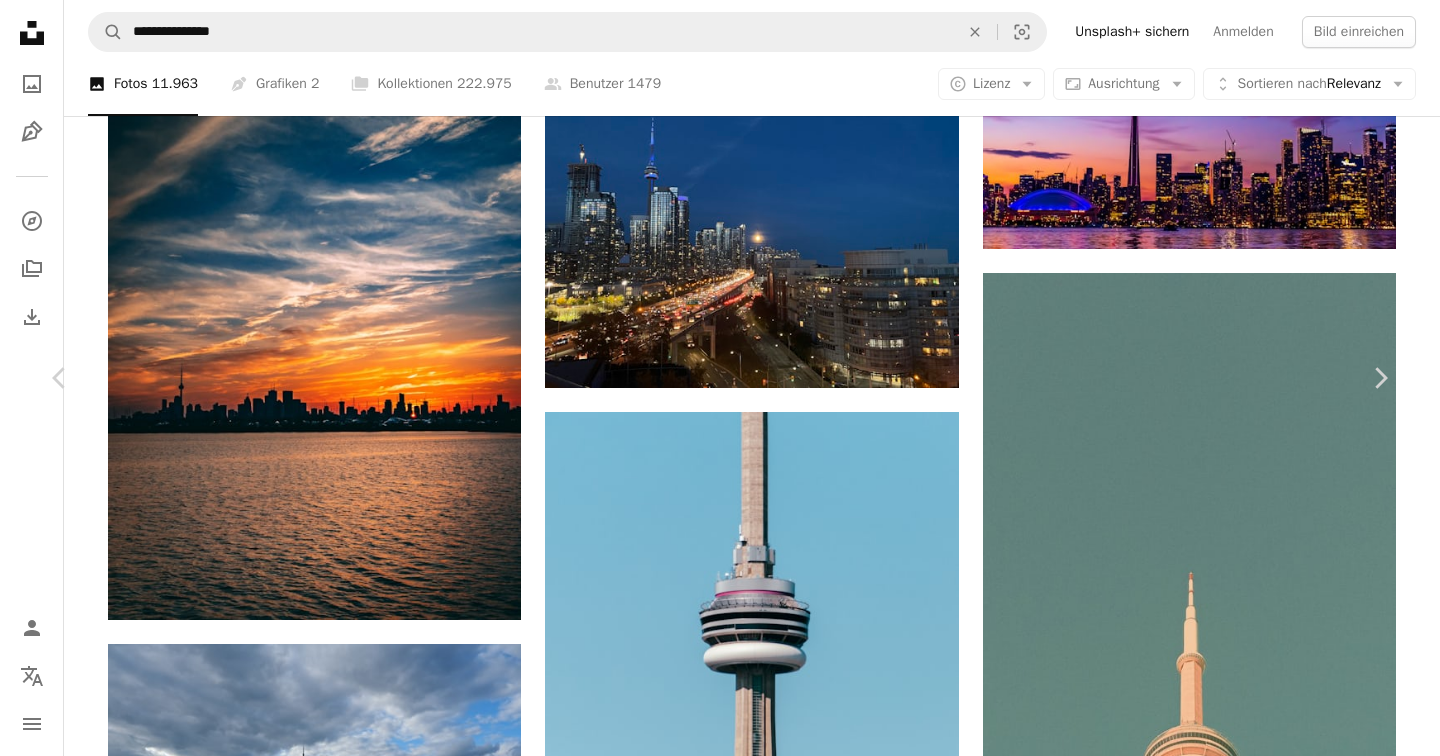 click on "An X shape Chevron left Chevron right [FIRST] [LAST] Für Anfragen verfügbar A checkmark inside of a circle A heart A plus sign Bild bearbeiten   Plus sign for Unsplash+ Kostenlos herunterladen Chevron down Zoom in Aufrufe 23.998 Downloads 477 A forward-right arrow Teilen Info icon Info More Actions A map marker [CITY], [STATE], Canada Calendar outlined Veröffentlicht am  6. Januar 2020 Camera Panasonic, DC-GH5 Safety Kostenlos zu verwenden im Rahmen der  Unsplash Lizenz Sonnenuntergang Sonnenaufgang grau Szenerie Kanada Silhouette [CITY] Sonnenlicht draußen Morgendämmerung Dämmerung Morgenrot HD-Hintergrundbilder Ähnliche Premium-Bilder auf iStock durchsuchen  |  20 % Rabatt mit Aktionscode UNSPLASH20 Mehr auf iStock anzeigen  ↗ Ähnliche Bilder A heart A plus sign [FIRST] [LAST]([NICKNAME]) Für Anfragen verfügbar A checkmark inside of a circle Arrow pointing down A heart A plus sign [FIRST] [LAST] Arrow pointing down A heart A plus sign [FIRST] [LAST] Für Anfragen verfügbar A checkmark inside of a circle" at bounding box center (720, 5562) 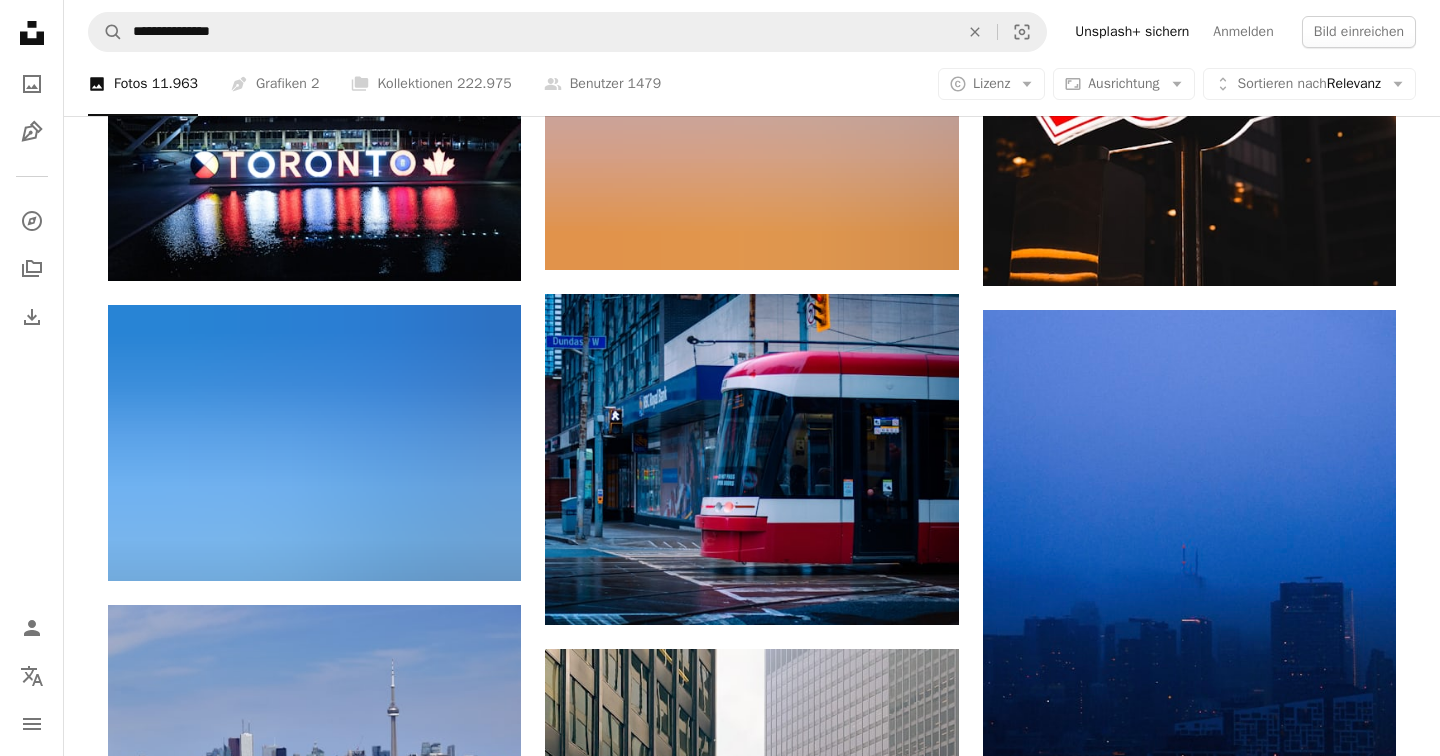 scroll, scrollTop: 34452, scrollLeft: 0, axis: vertical 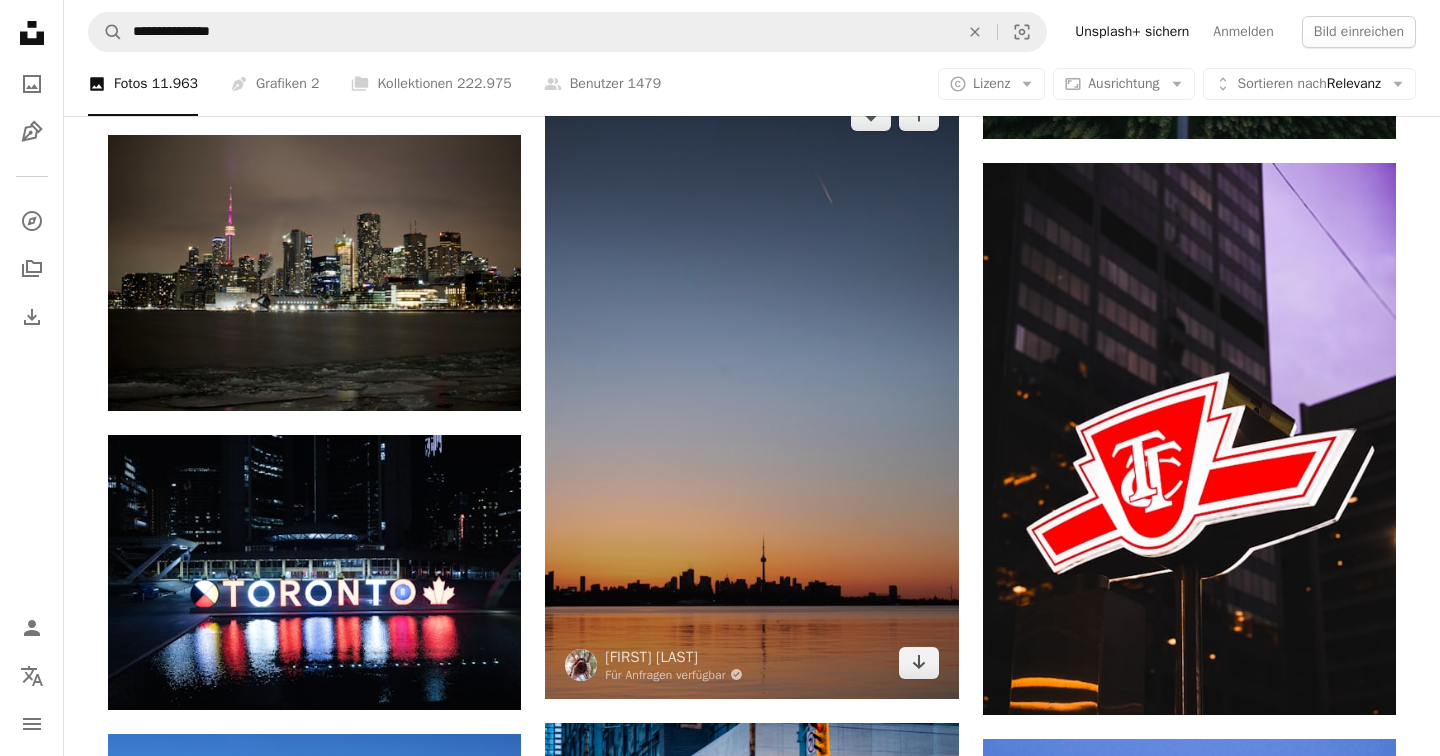 click at bounding box center (751, 389) 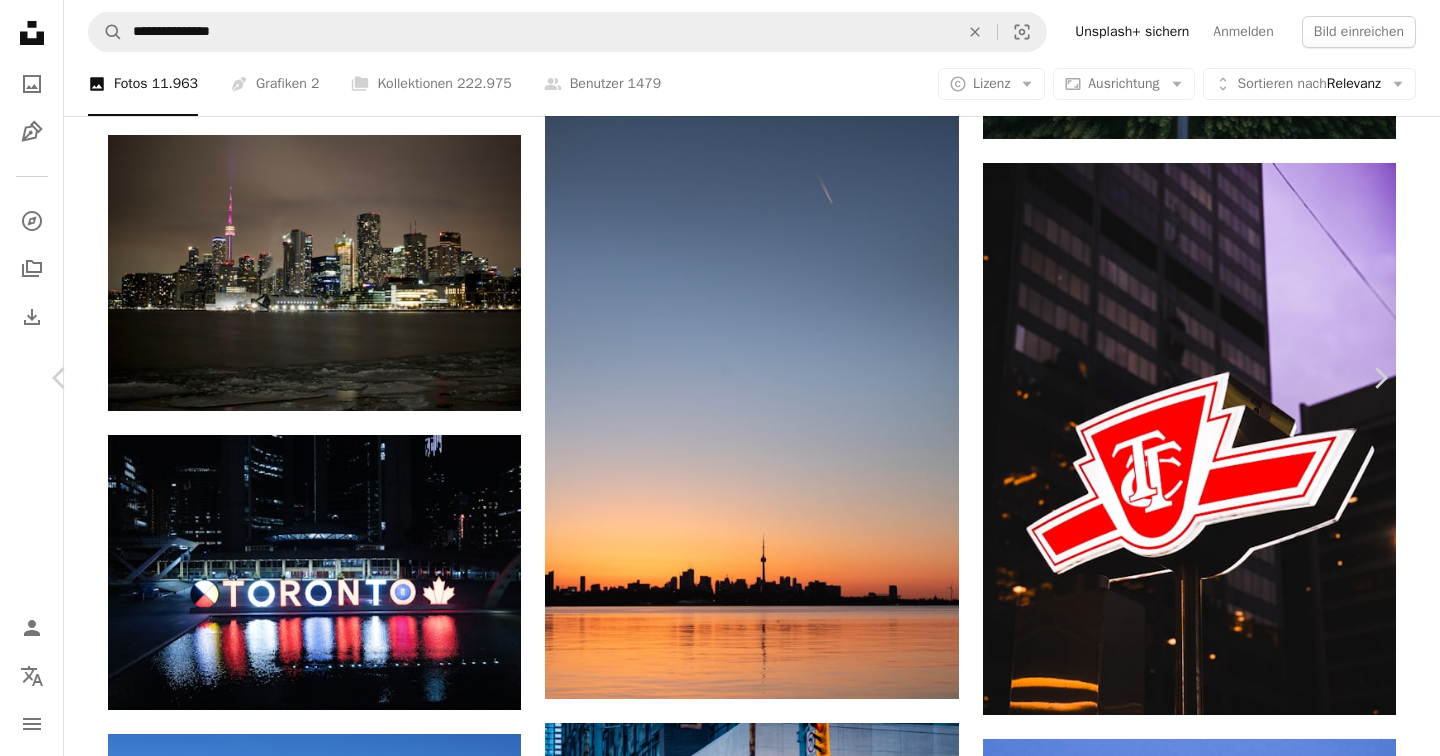 click at bounding box center [712, 4323] 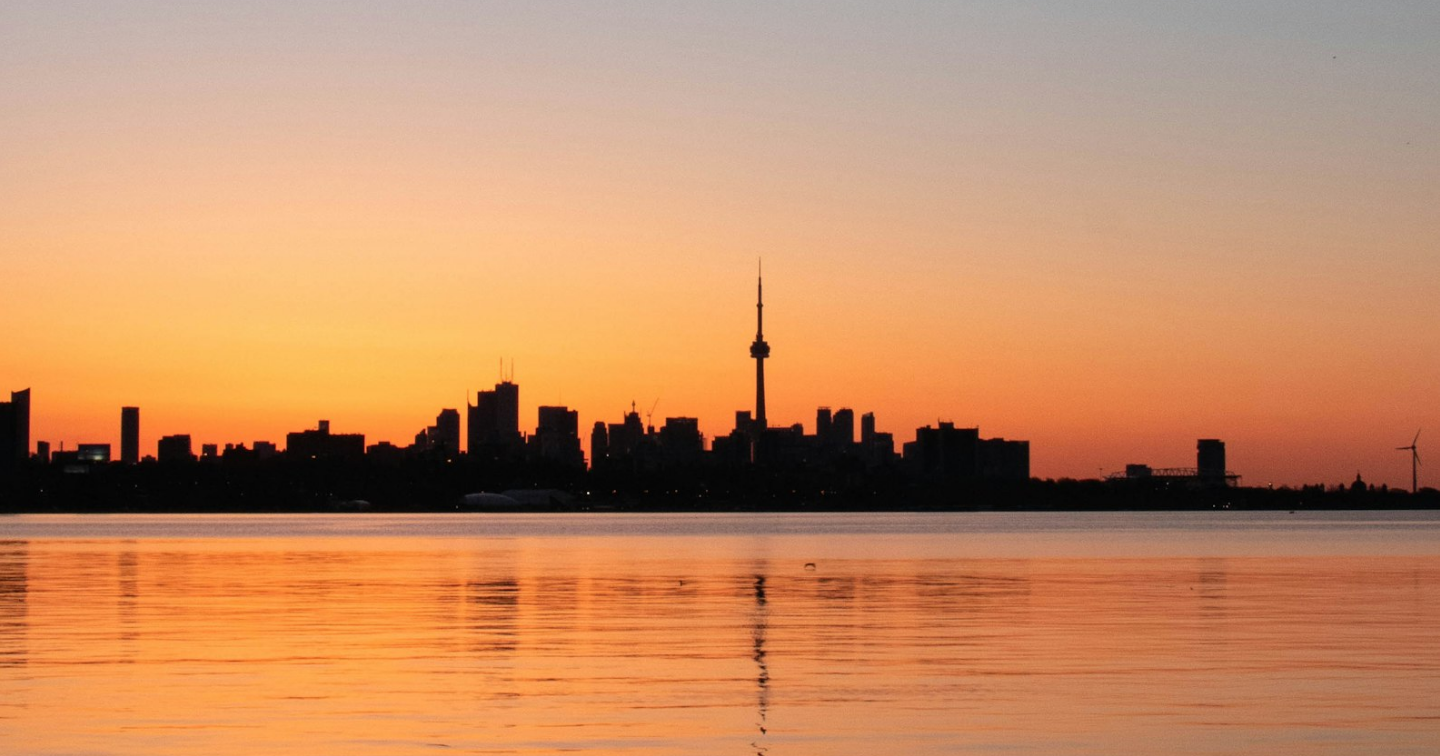 scroll, scrollTop: 1312, scrollLeft: 0, axis: vertical 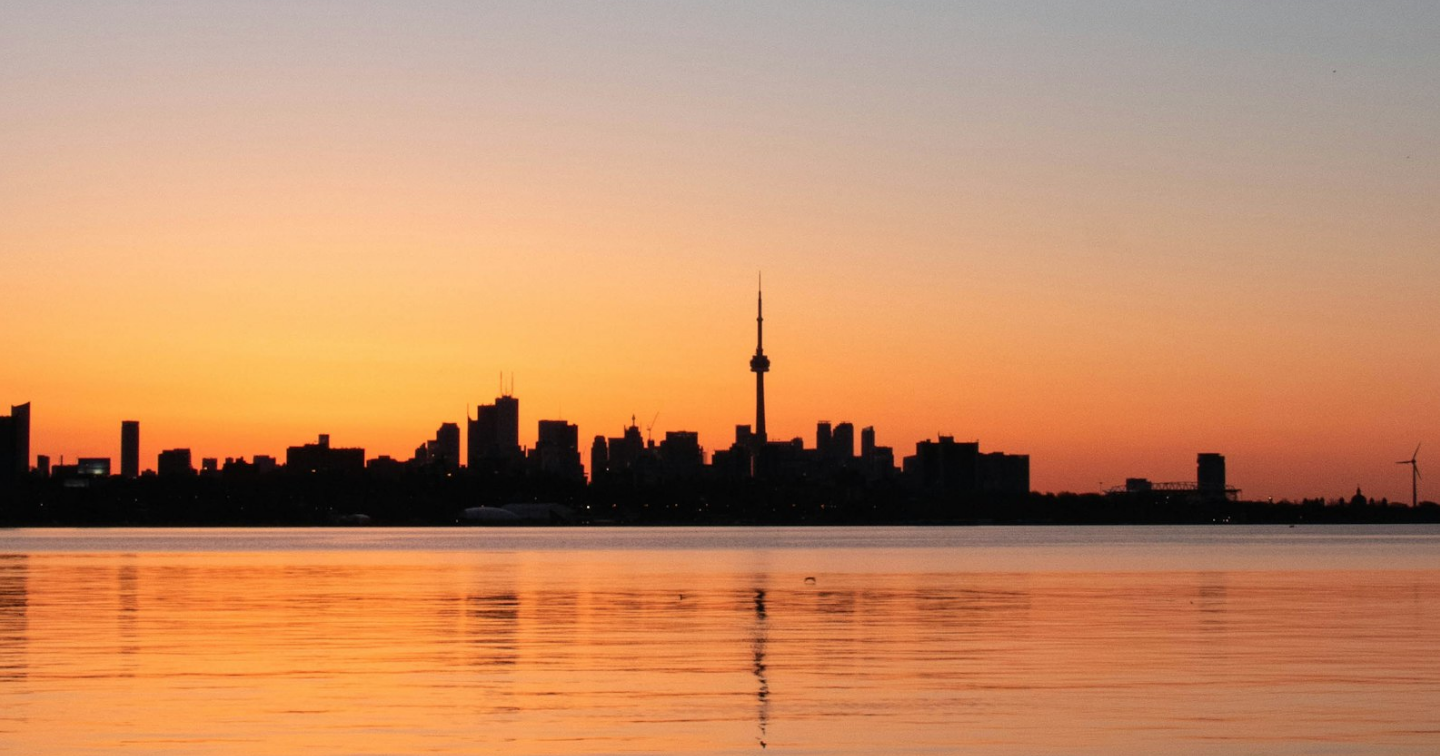 click at bounding box center [720, -232] 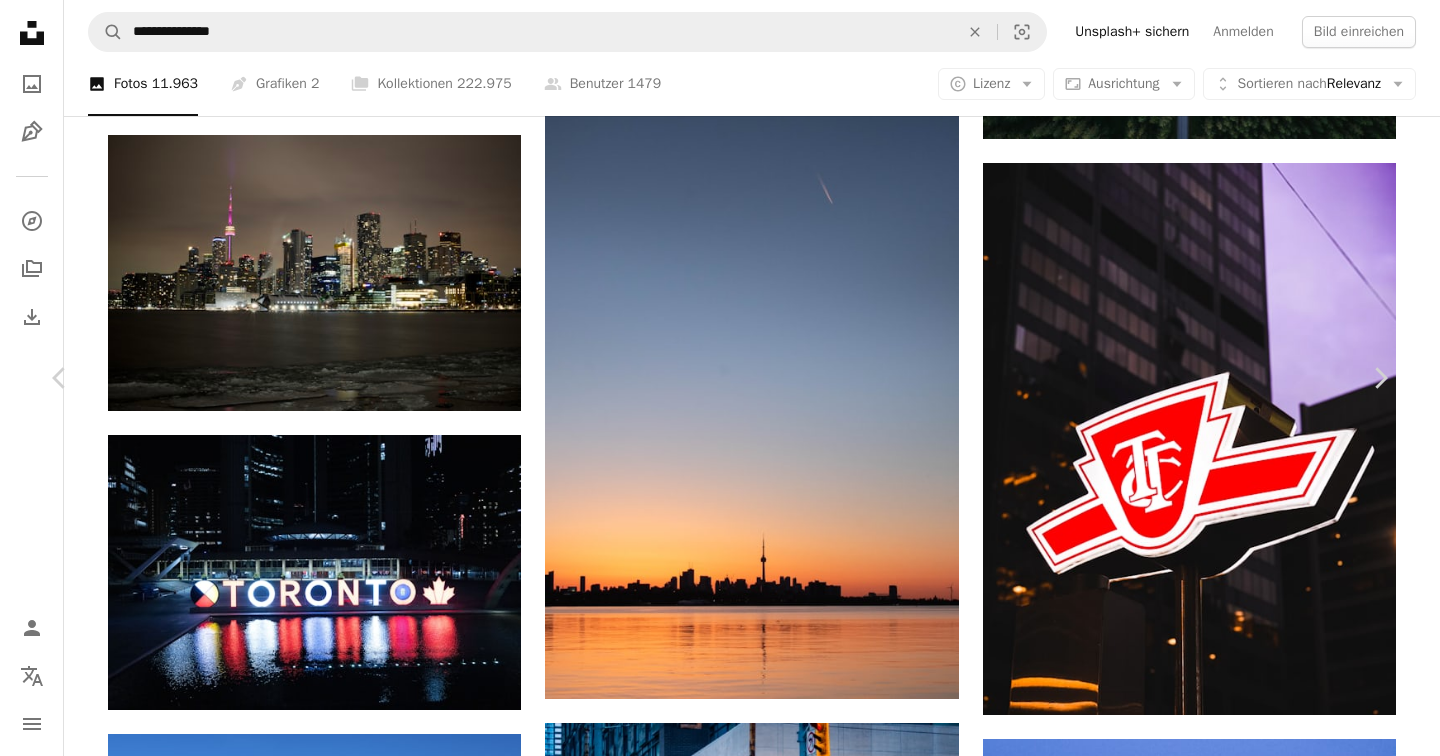 click on "An X shape Chevron left Chevron right [FIRST] [LAST] Für Anfragen verfügbar A checkmark inside of a circle A heart A plus sign Bild bearbeiten   Plus sign for Unsplash+ Kostenlos herunterladen Chevron down Zoom in Aufrufe 26.167 Downloads 343 A forward-right arrow Teilen Info icon Info More Actions A map marker [FIRST] [LAST], [CITY], [STATE], Canada Calendar outlined Veröffentlicht am  2. Mai 2022 Camera Canon, EOS 800D Safety Kostenlos zu verwenden im Rahmen der  Unsplash Lizenz Raum Sonnenuntergang Sonnenaufgang Nacht grau Universum Kanada draußen Astronomie Morgendämmerung Weltraum Dämmerung Morgenrot Komet [CITY] Hintergrundmotive Ähnliche Premium-Bilder auf iStock durchsuchen  |  20 % Rabatt mit Aktionscode UNSPLASH20 Mehr auf iStock anzeigen  ↗ Ähnliche Bilder A heart A plus sign [FIRST] [LAST] Für Anfragen verfügbar A checkmark inside of a circle Arrow pointing down A heart A plus sign [FIRST] [LAST] Für Anfragen verfügbar A checkmark inside of a circle A heart" at bounding box center [720, 4323] 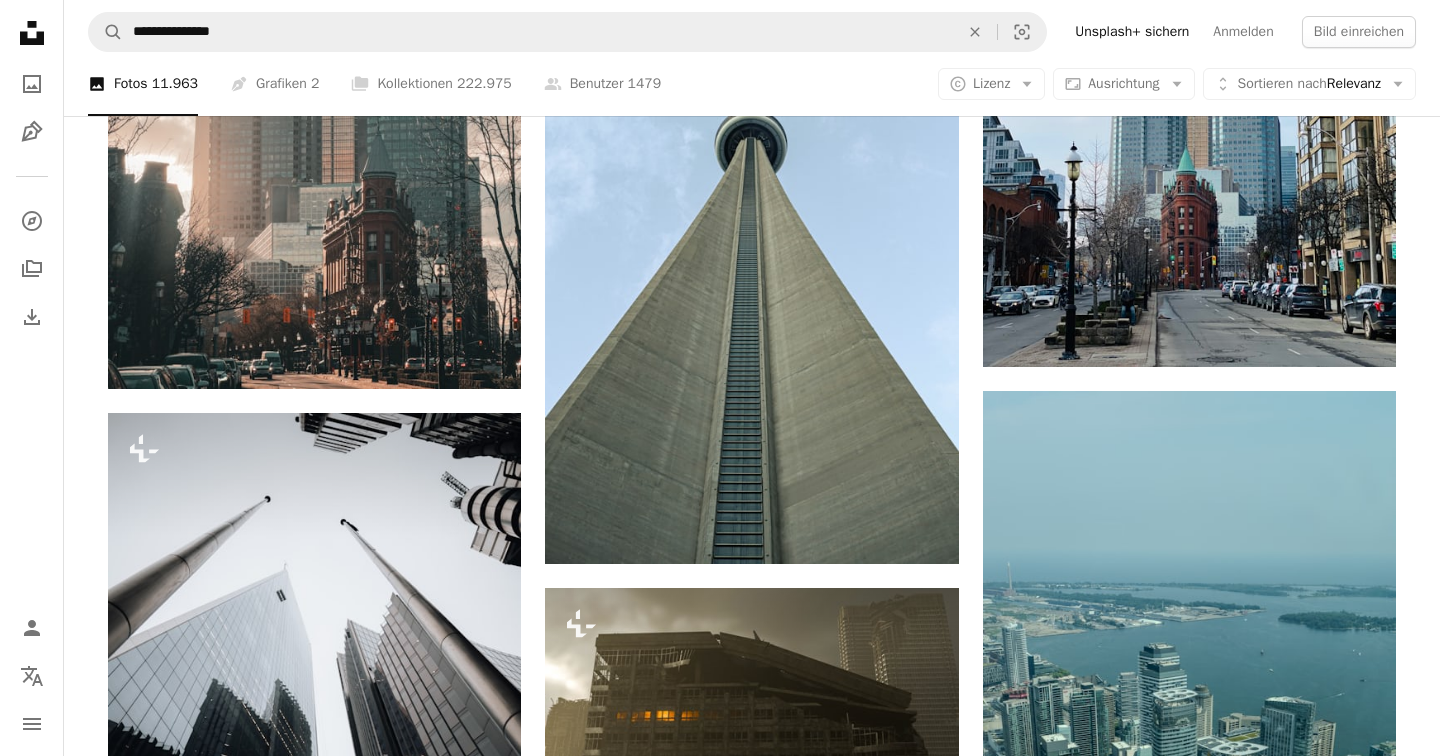 scroll, scrollTop: 47654, scrollLeft: 0, axis: vertical 